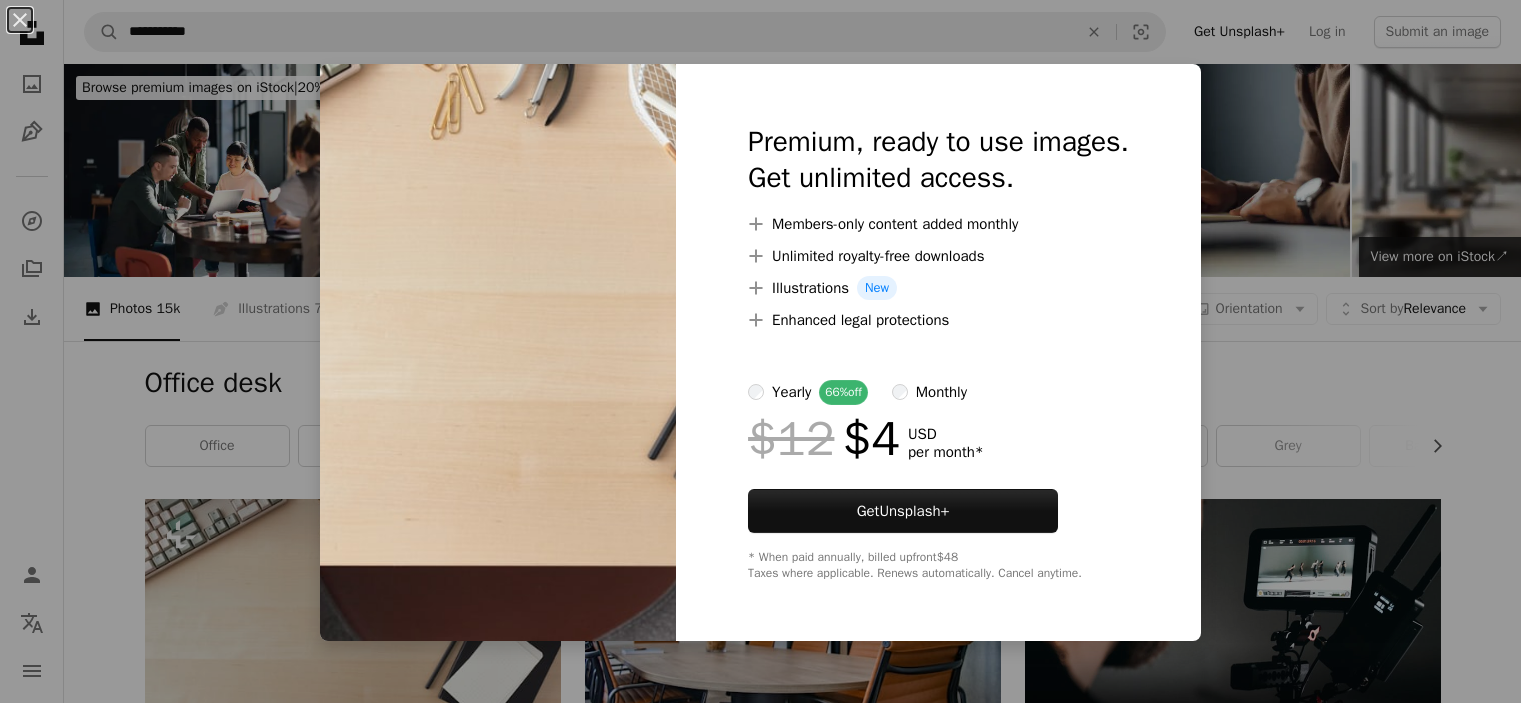 scroll, scrollTop: 444, scrollLeft: 0, axis: vertical 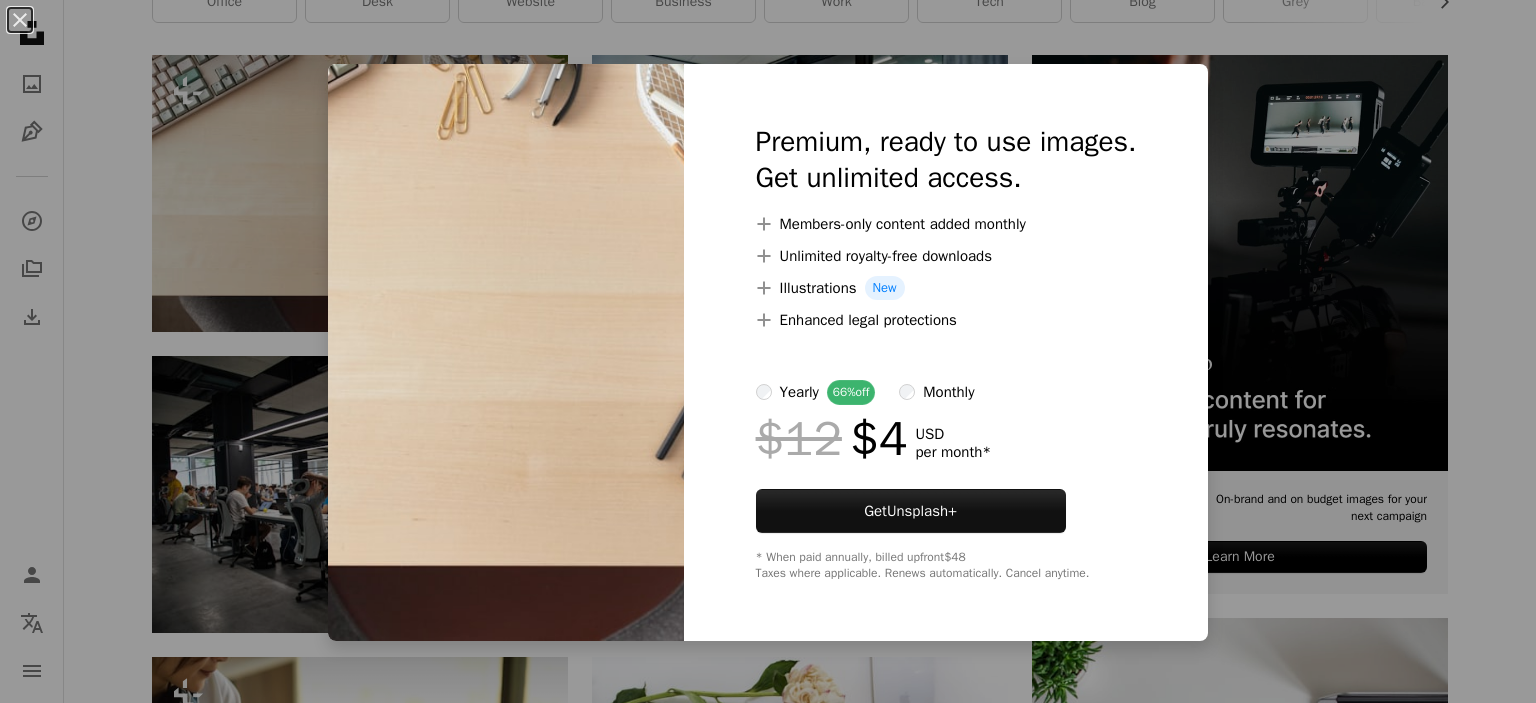 click on "An X shape Premium, ready to use images. Get unlimited access. A plus sign Members-only content added monthly A plus sign Unlimited royalty-free downloads A plus sign Illustrations  New A plus sign Enhanced legal protections yearly 66%  off monthly $12   $4 USD per month * Get  Unsplash+ * When paid annually, billed upfront  $48 Taxes where applicable. Renews automatically. Cancel anytime." at bounding box center (768, 351) 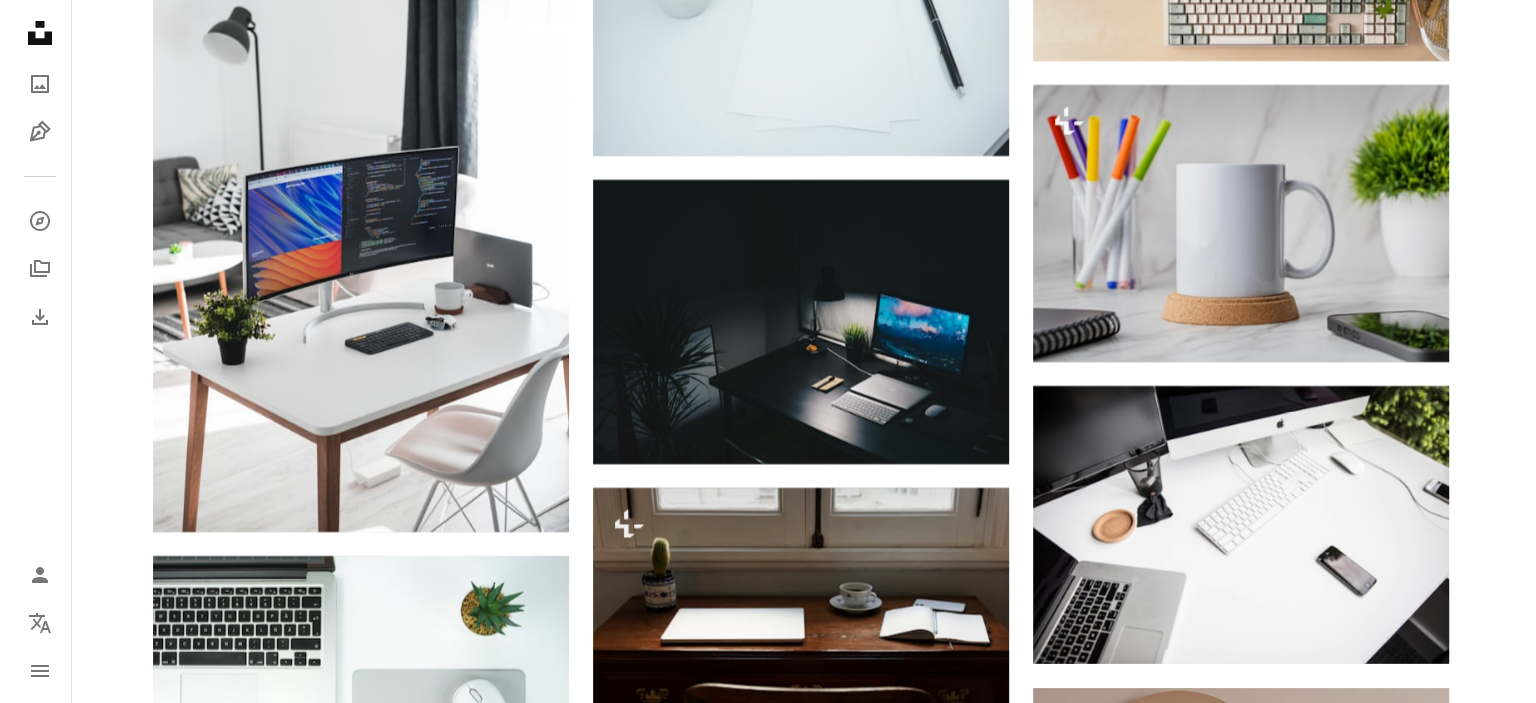 scroll, scrollTop: 7392, scrollLeft: 0, axis: vertical 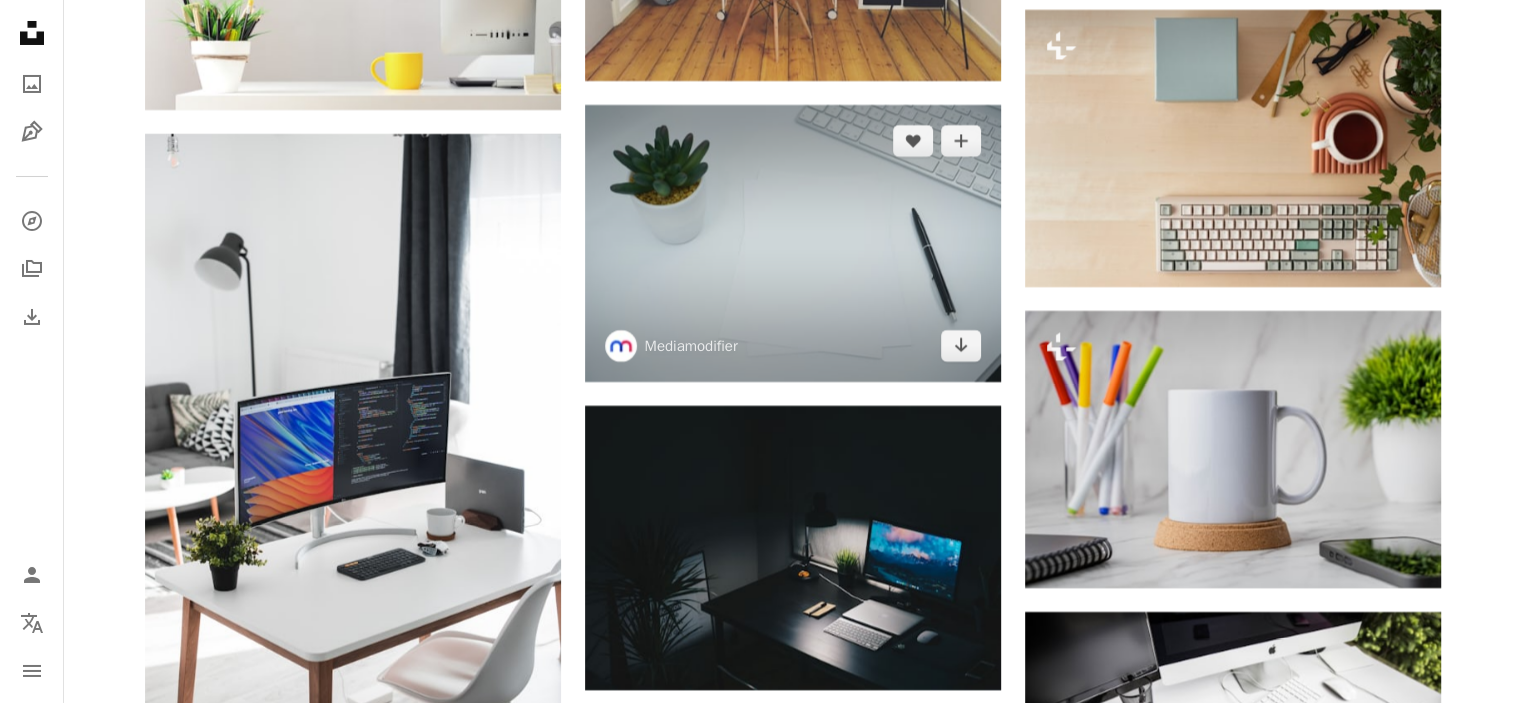 click at bounding box center [793, 243] 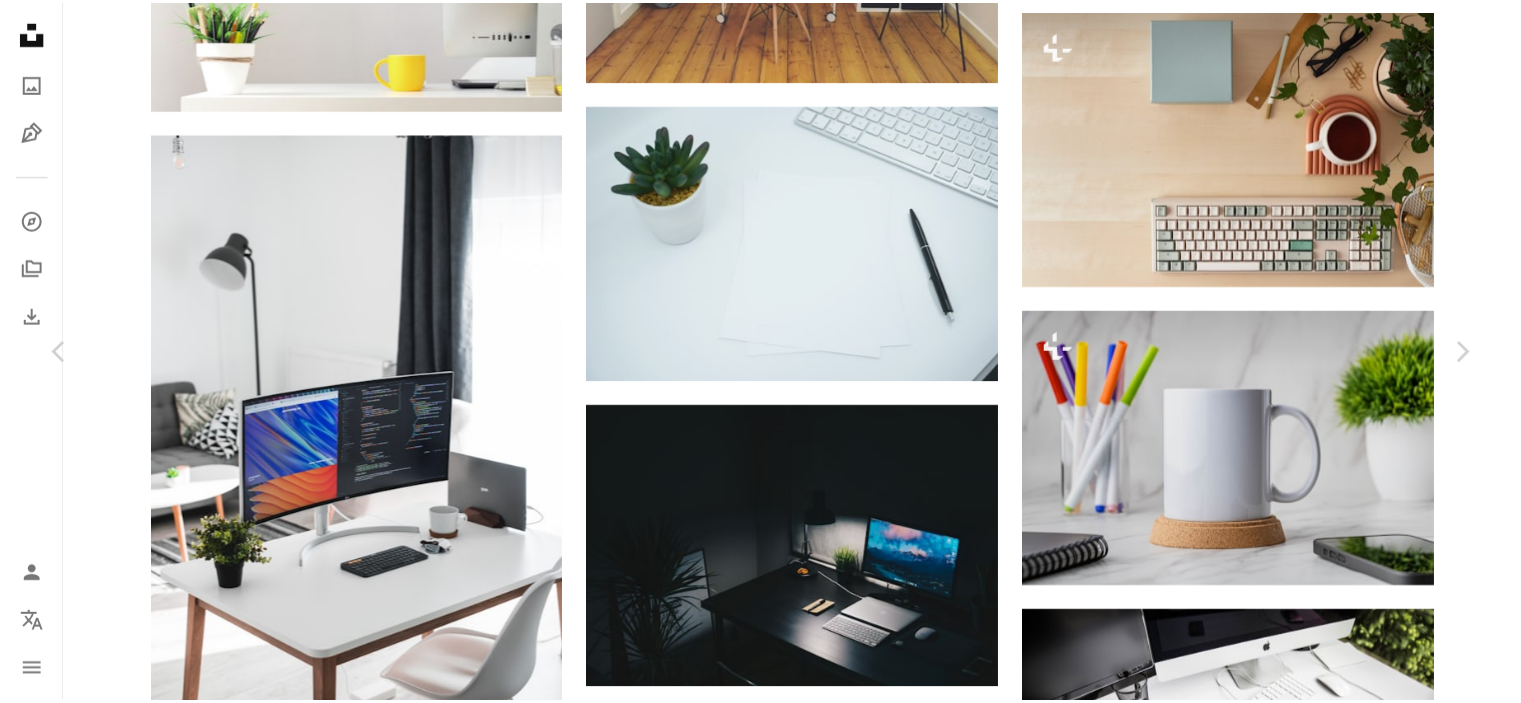 scroll, scrollTop: 238, scrollLeft: 0, axis: vertical 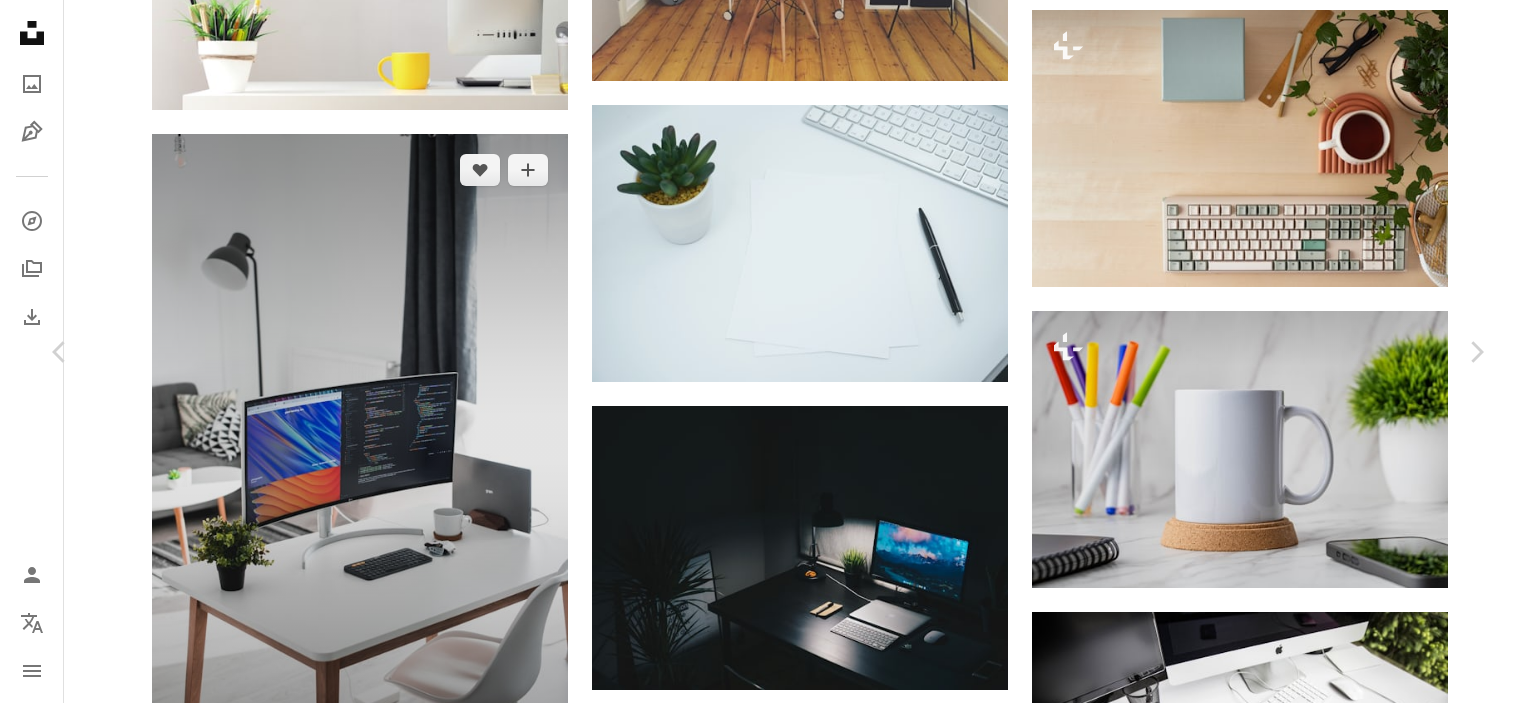 click on "An X shape" at bounding box center [20, 20] 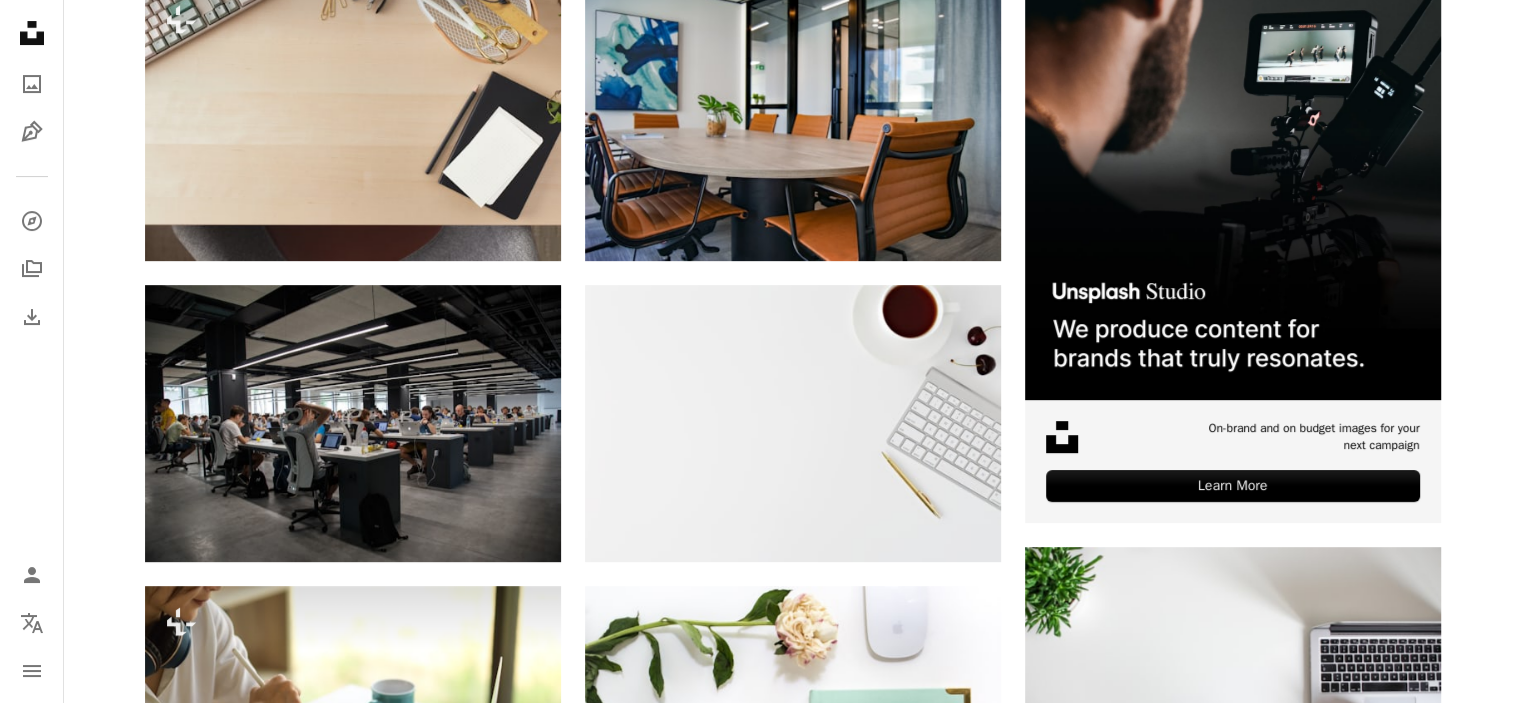 scroll, scrollTop: 330, scrollLeft: 0, axis: vertical 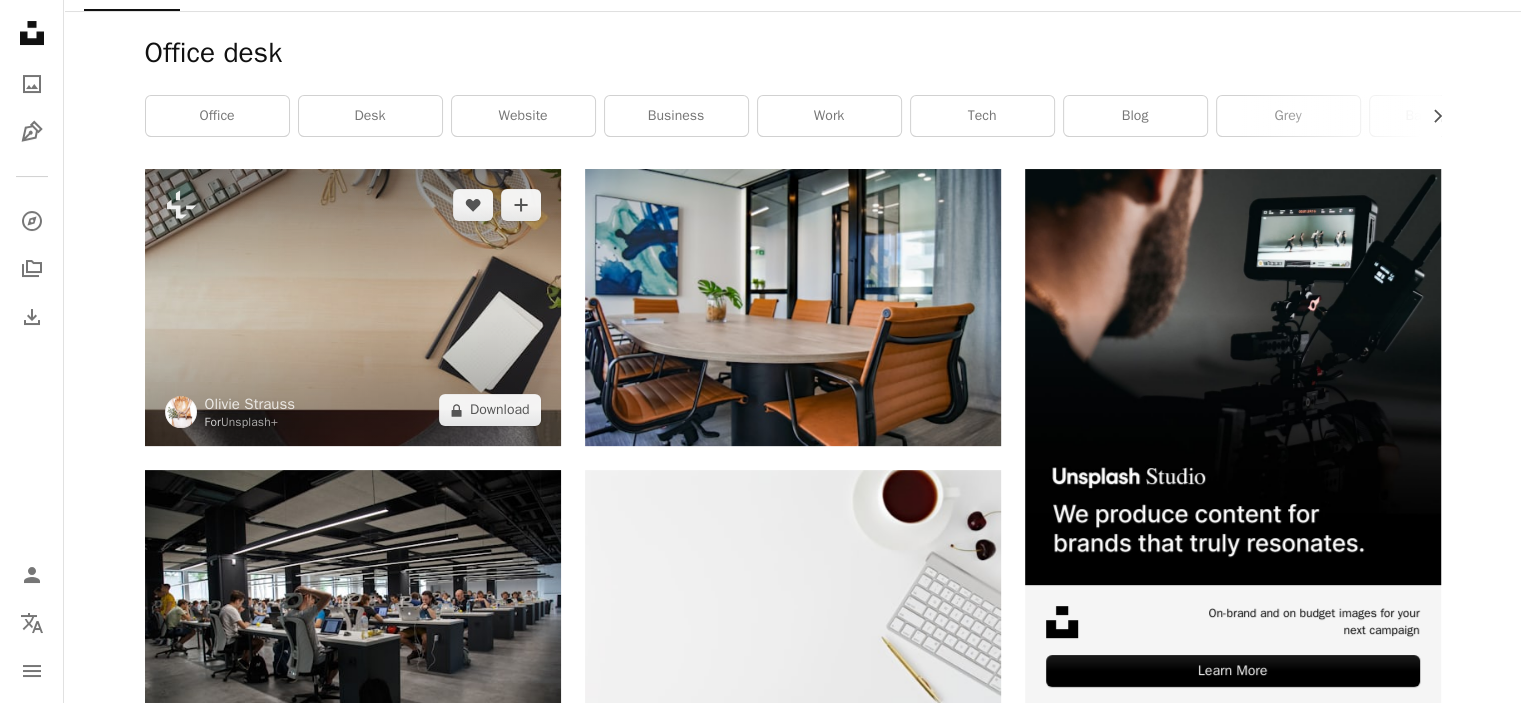 click at bounding box center (353, 307) 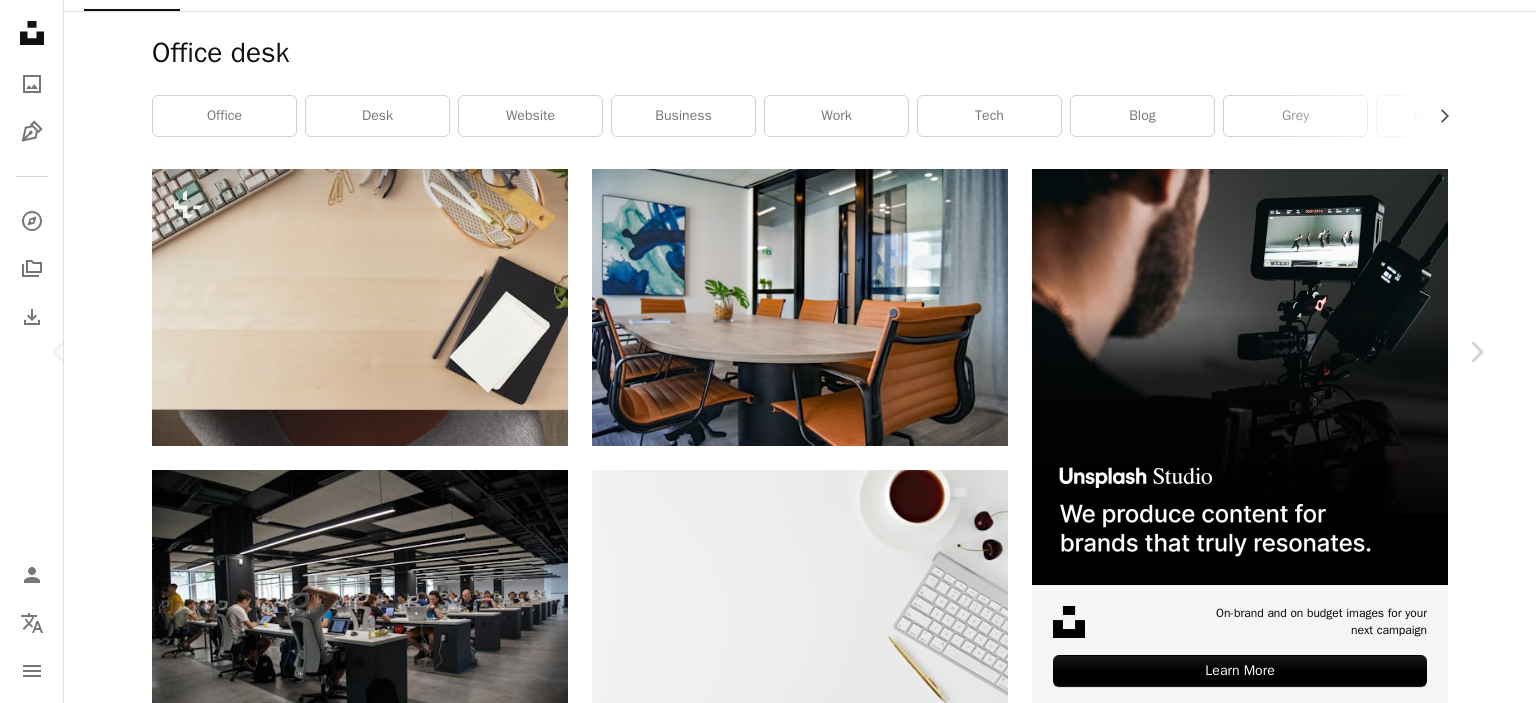 drag, startPoint x: 1480, startPoint y: 240, endPoint x: 1503, endPoint y: 206, distance: 41.04875 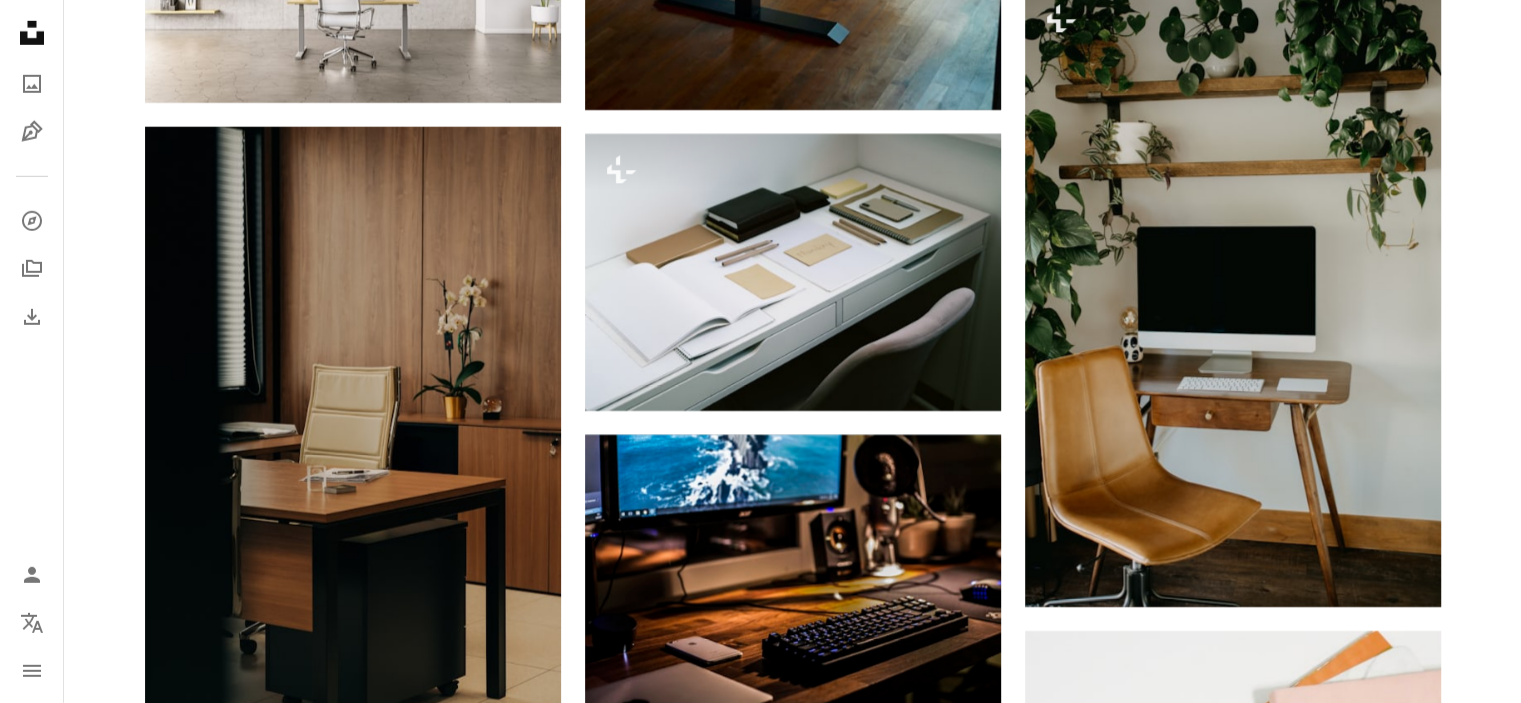 scroll, scrollTop: 6405, scrollLeft: 0, axis: vertical 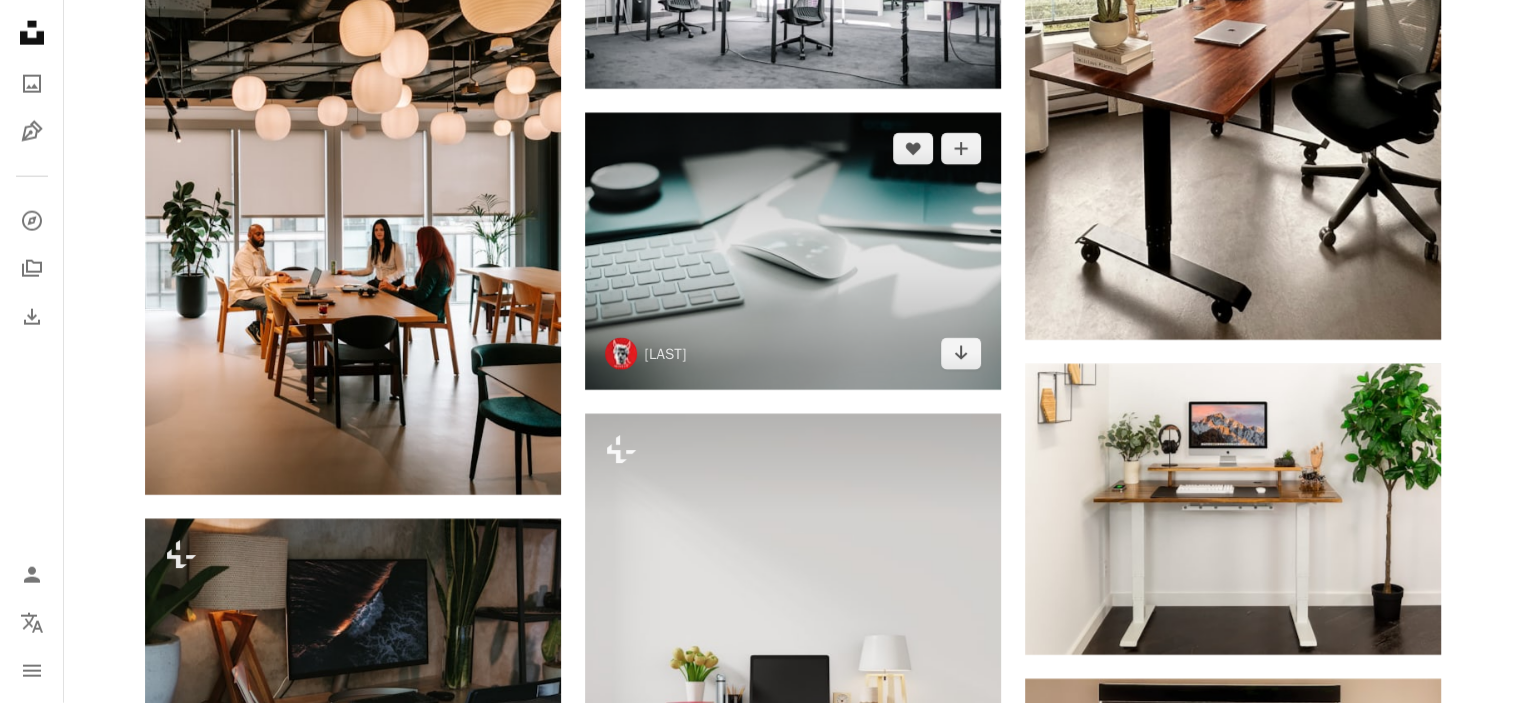 click at bounding box center (793, 251) 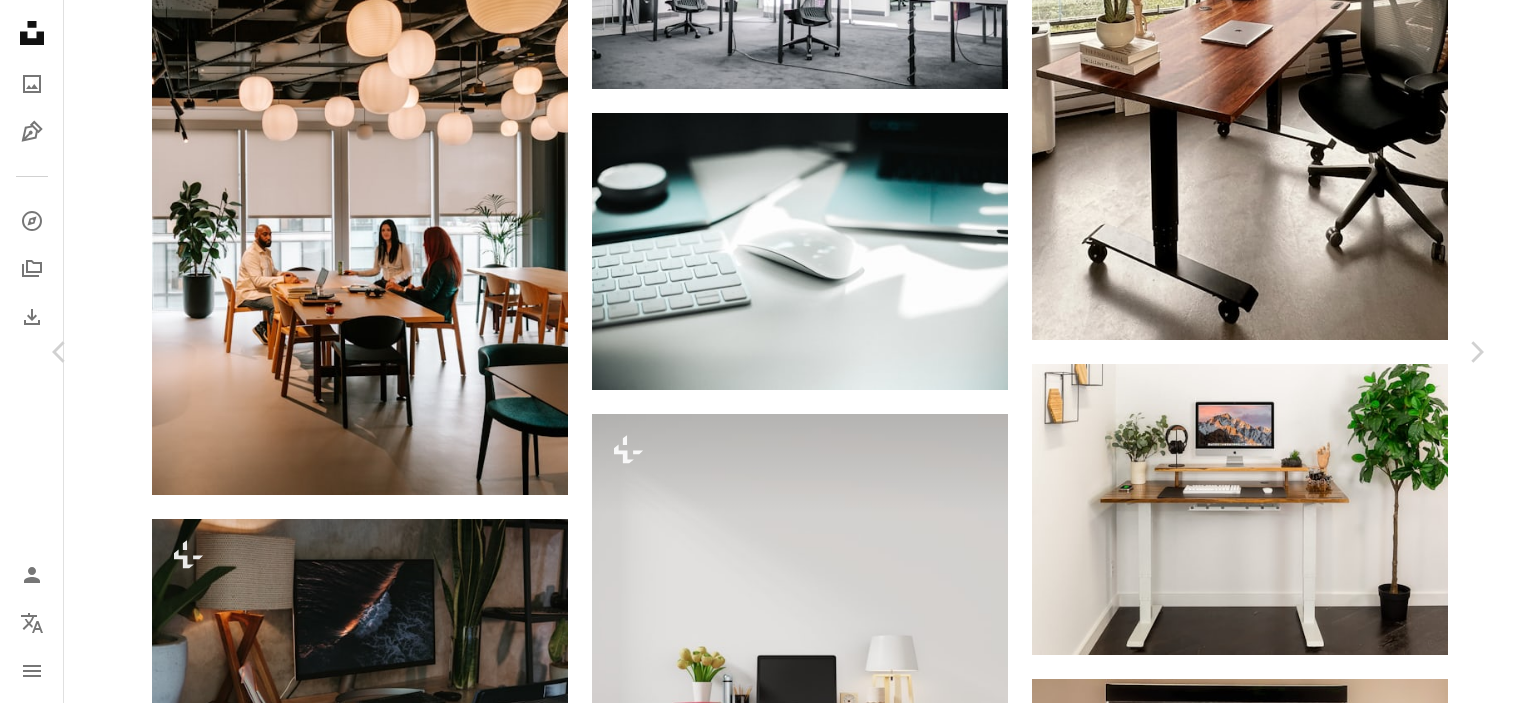 click on "**********" at bounding box center (768, -4269) 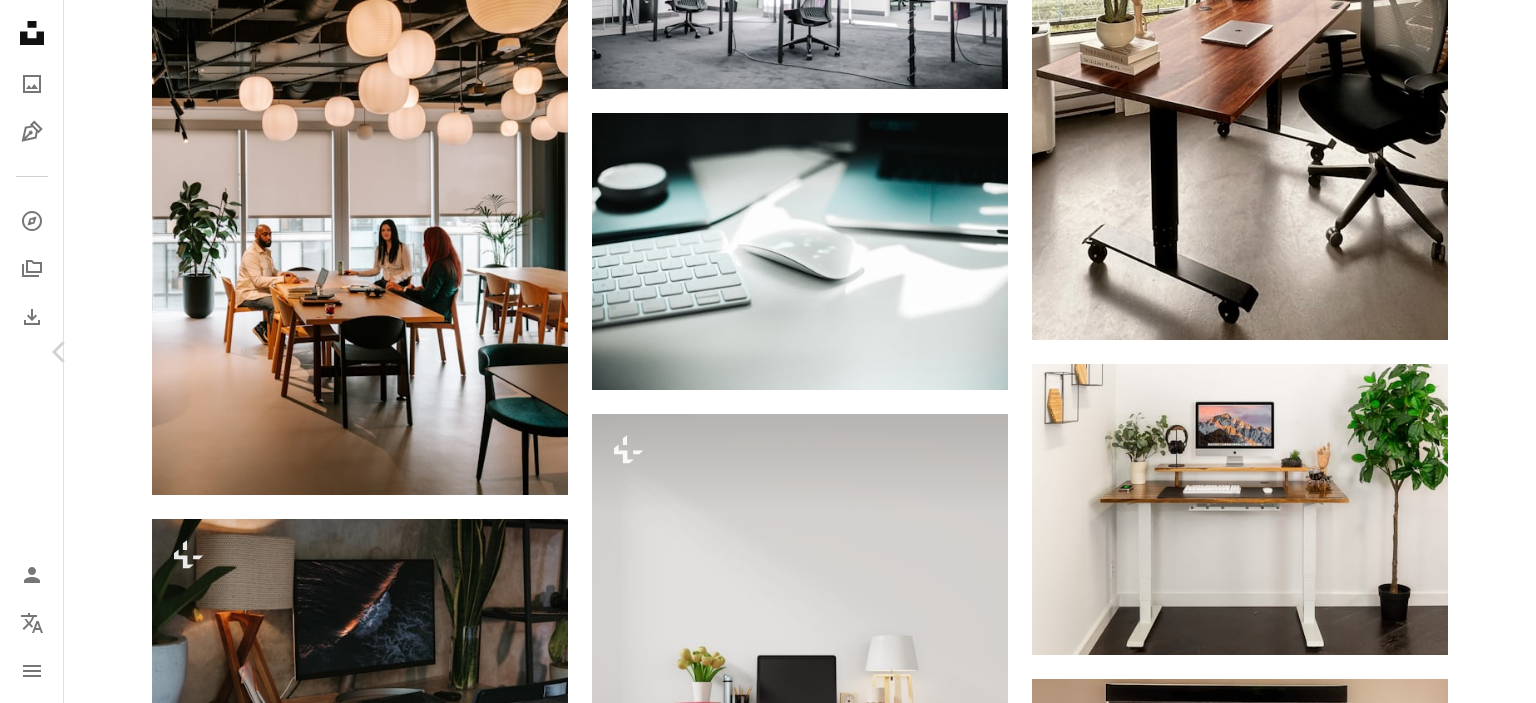 click on "Chevron right" at bounding box center (1476, 352) 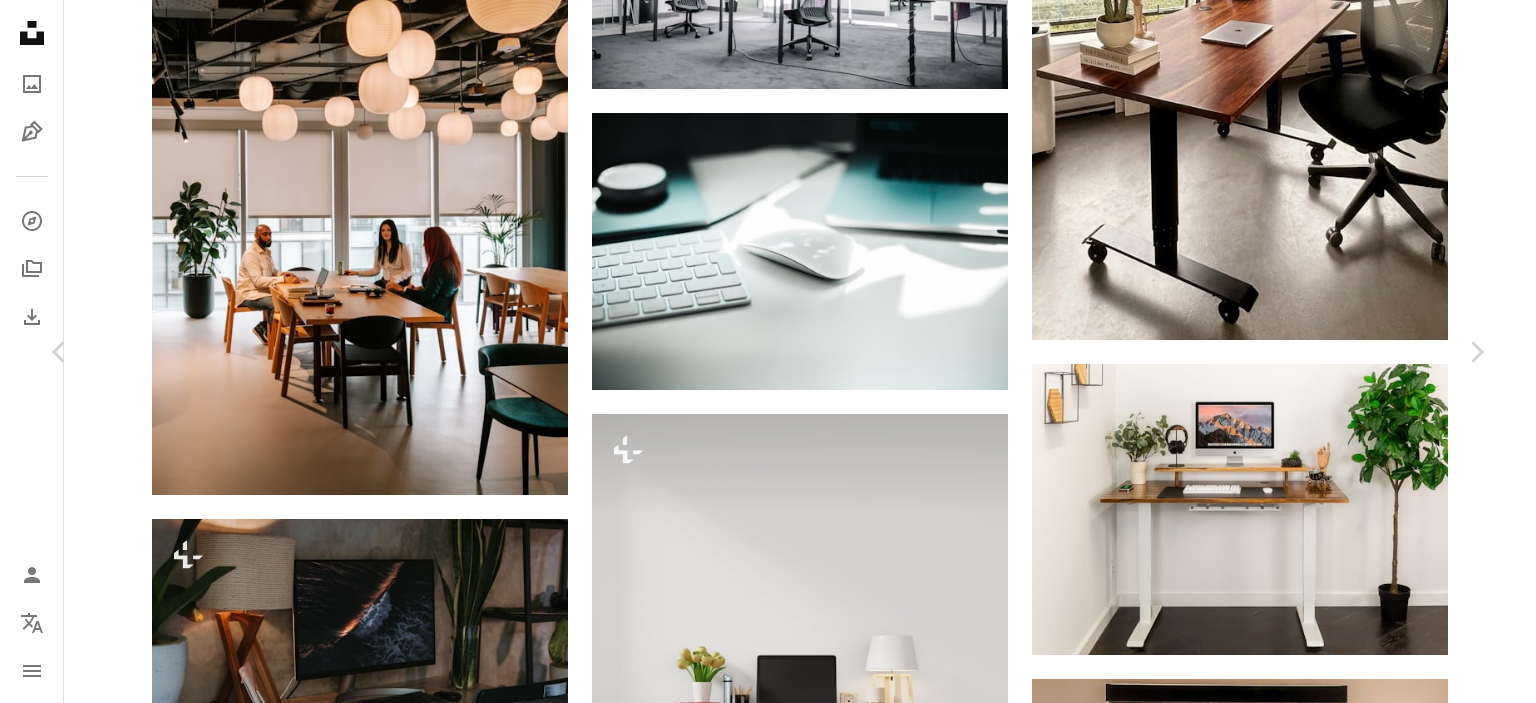 click on "An X shape" at bounding box center (20, 20) 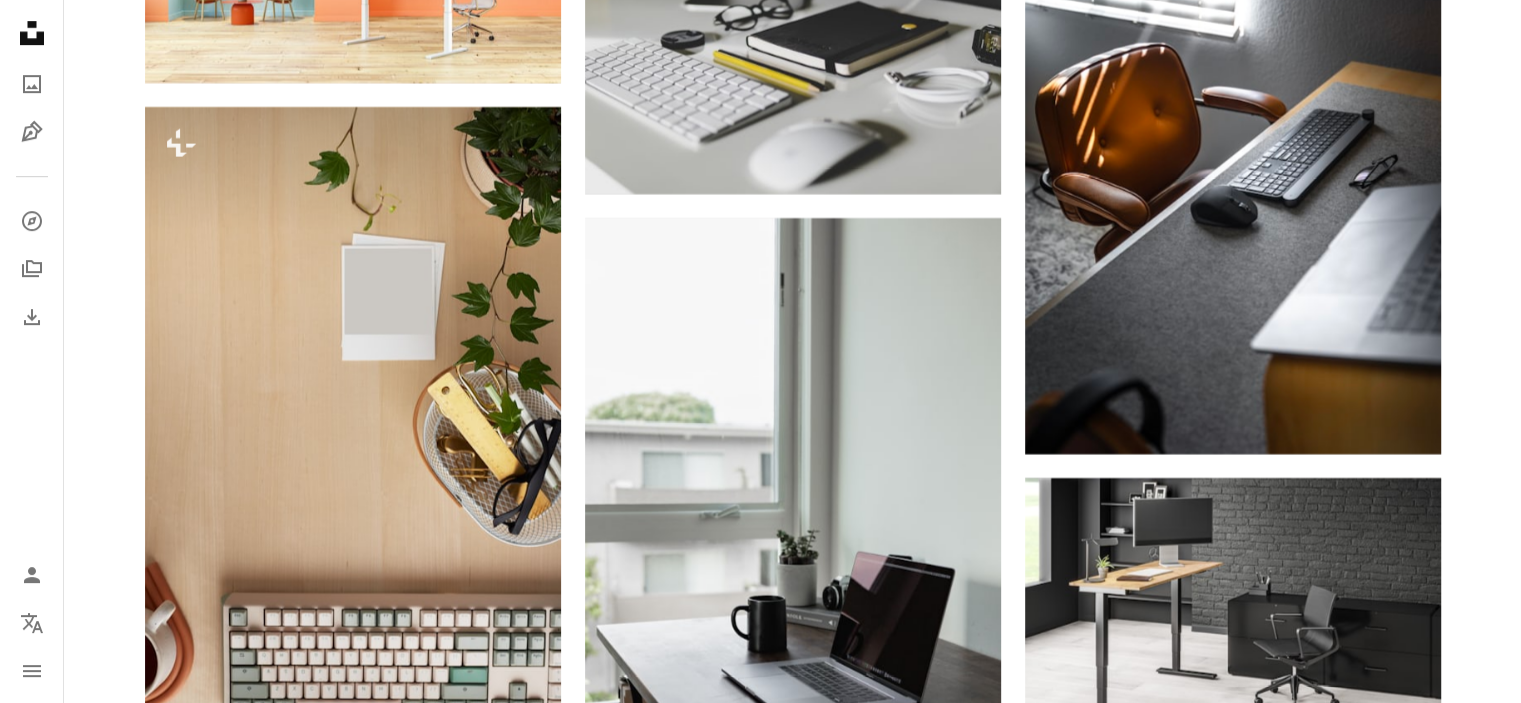 scroll, scrollTop: 16283, scrollLeft: 0, axis: vertical 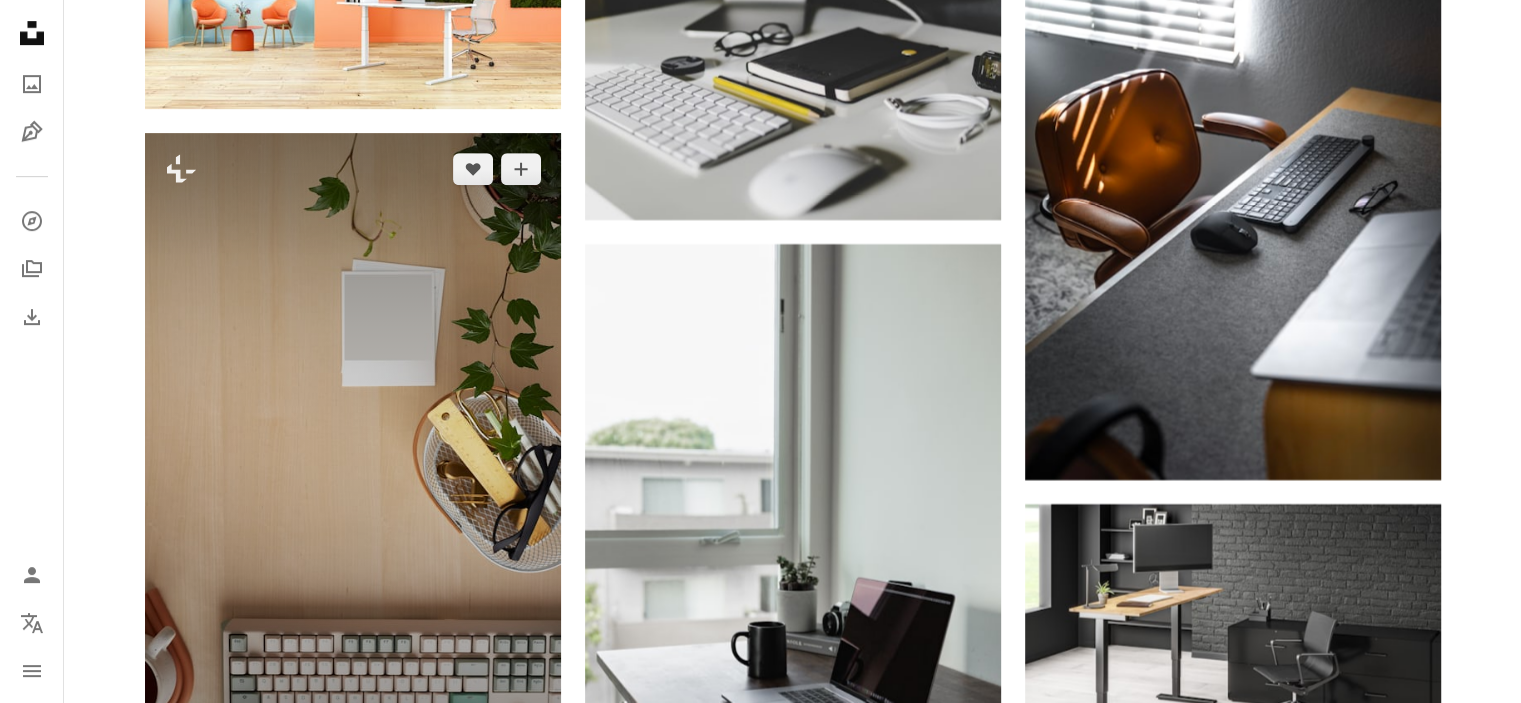 click at bounding box center (353, 445) 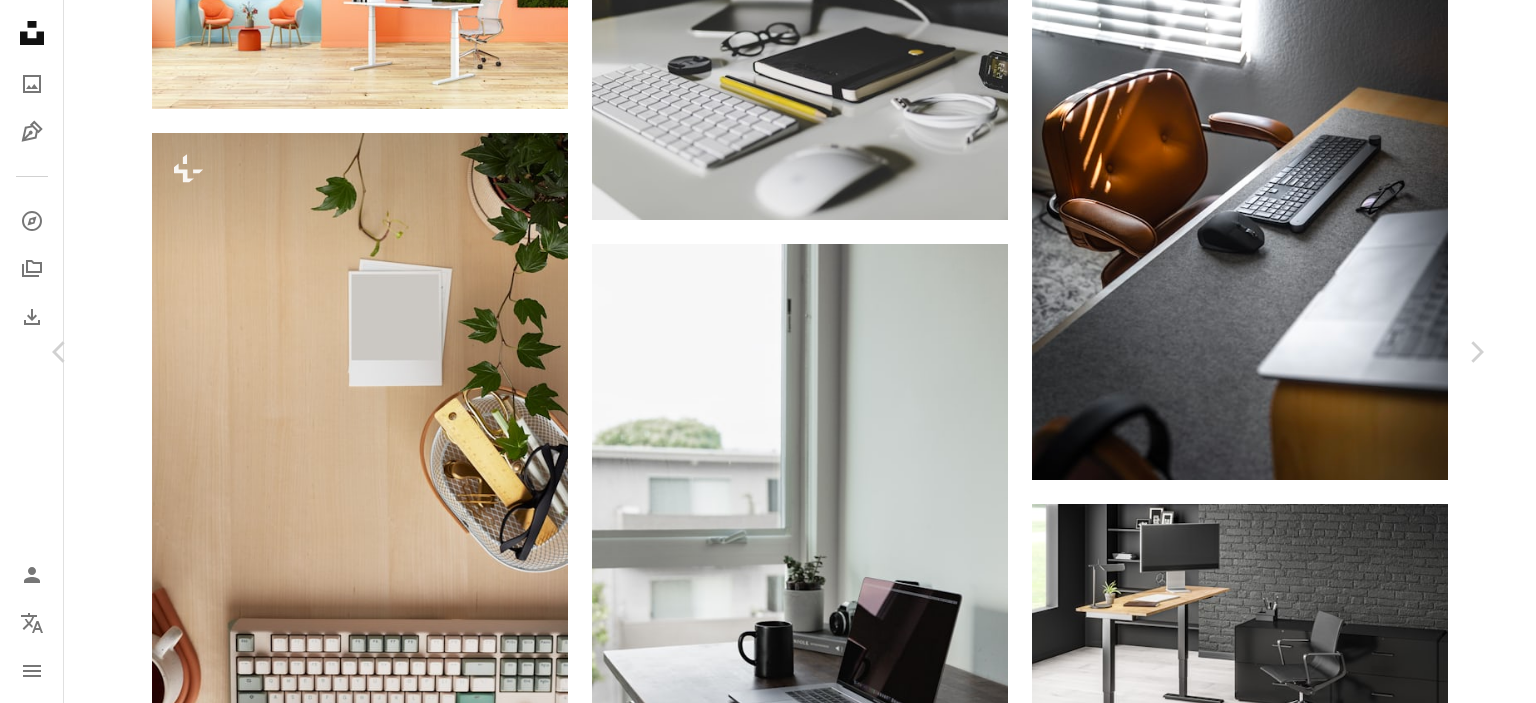 drag, startPoint x: 28, startPoint y: 28, endPoint x: 1534, endPoint y: 415, distance: 1554.9292 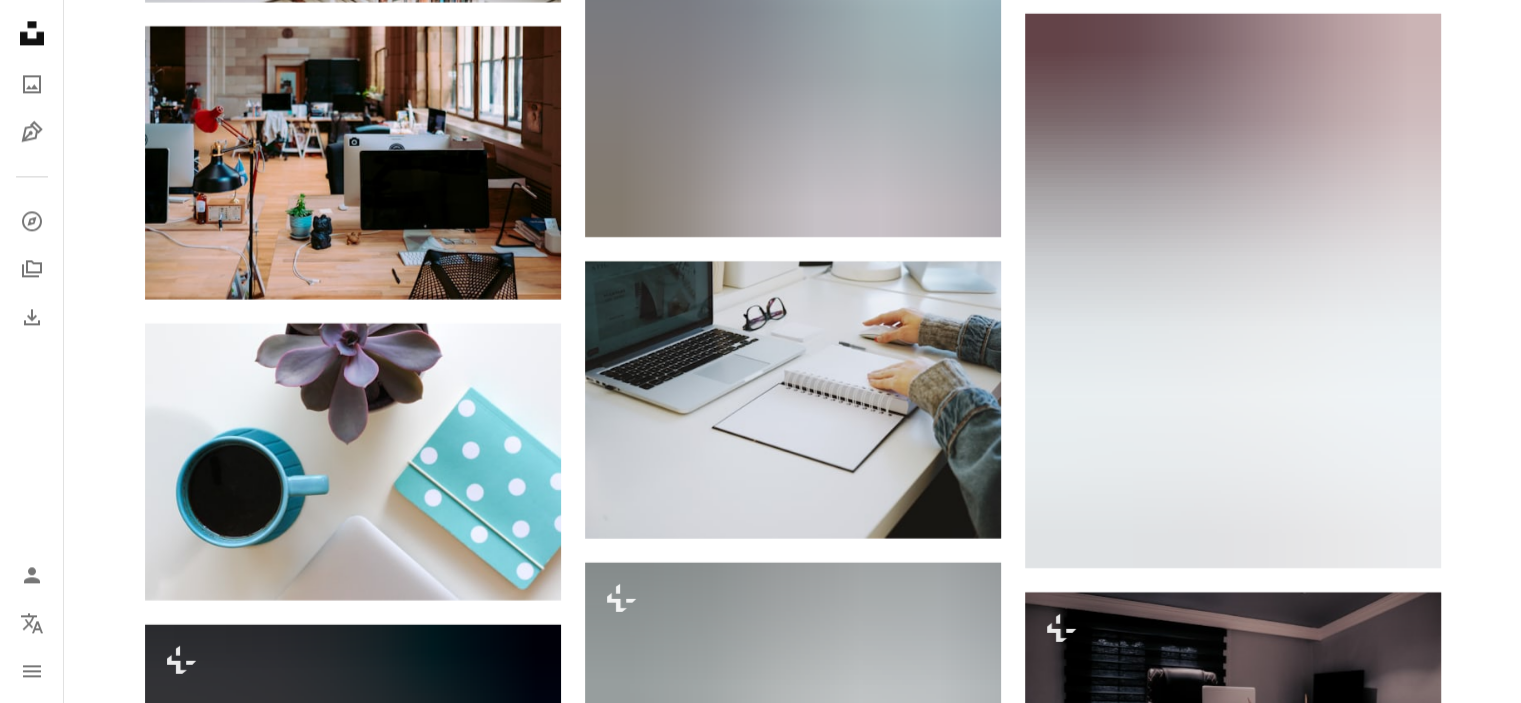 scroll, scrollTop: 18088, scrollLeft: 0, axis: vertical 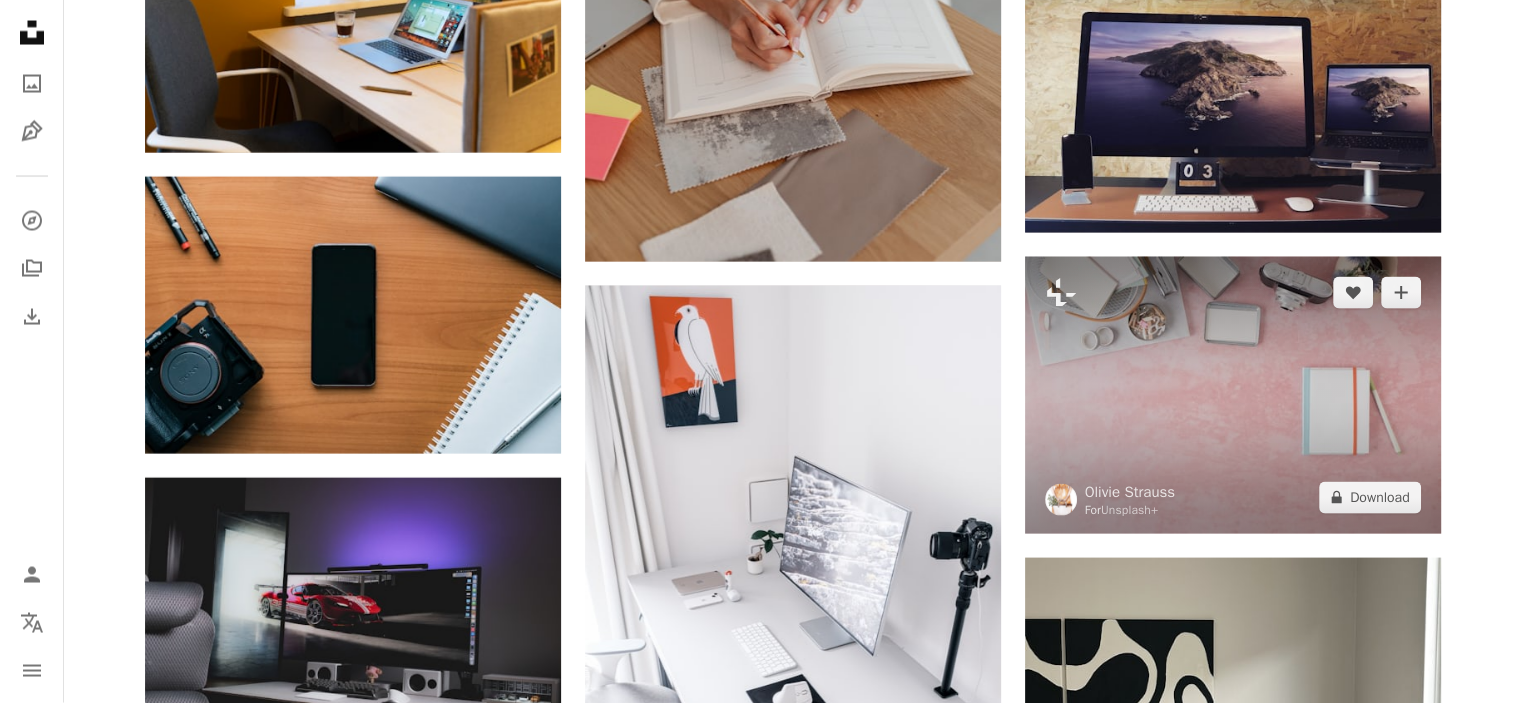 click at bounding box center [1233, 395] 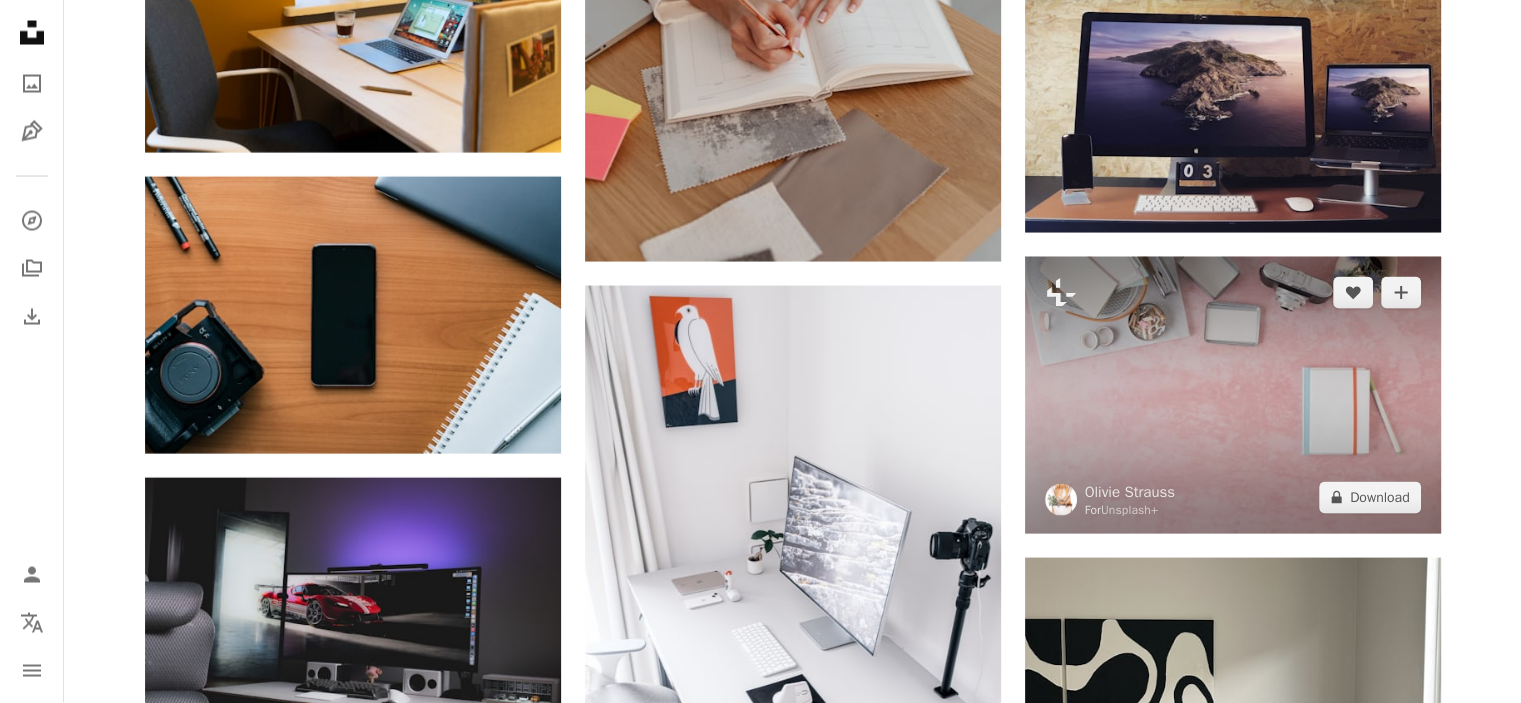 click at bounding box center [1233, 395] 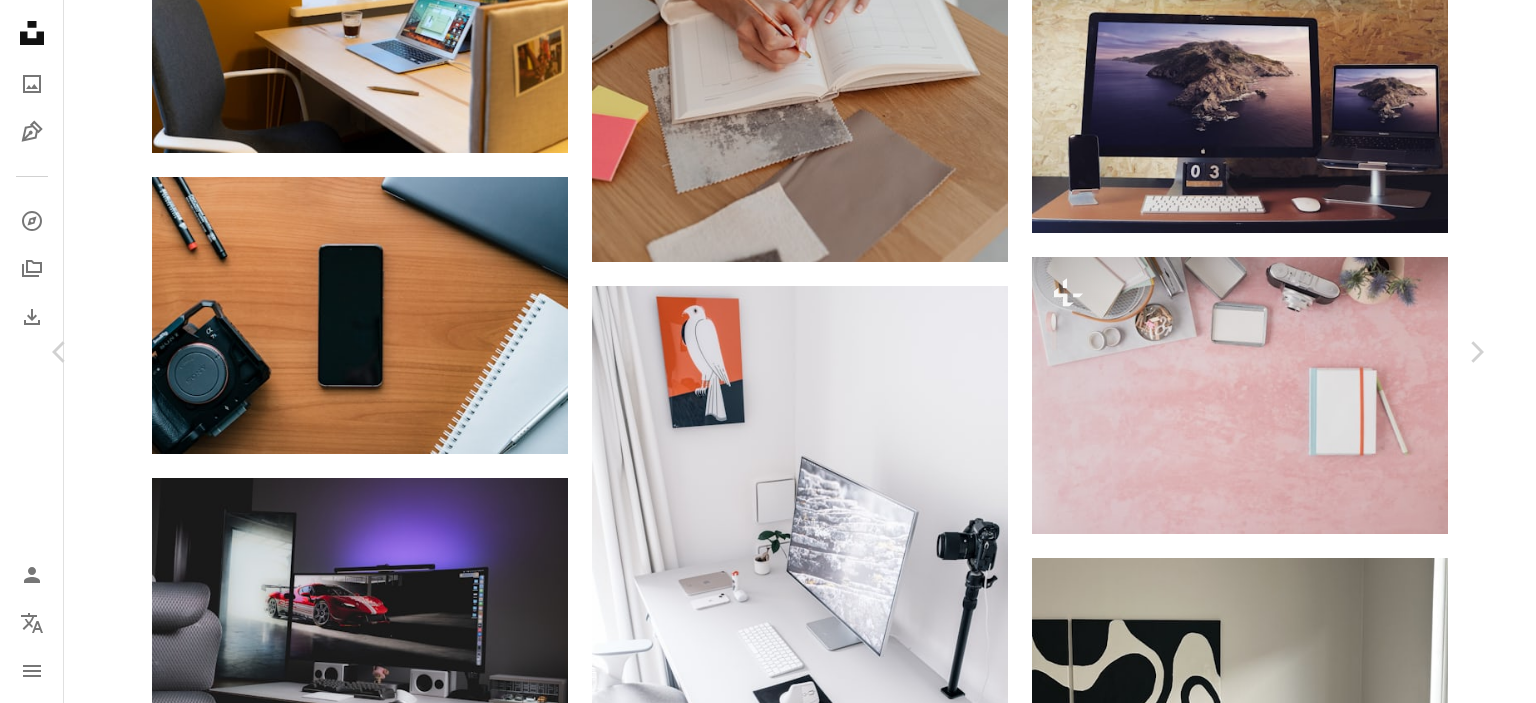 click on "An X shape" at bounding box center (20, 20) 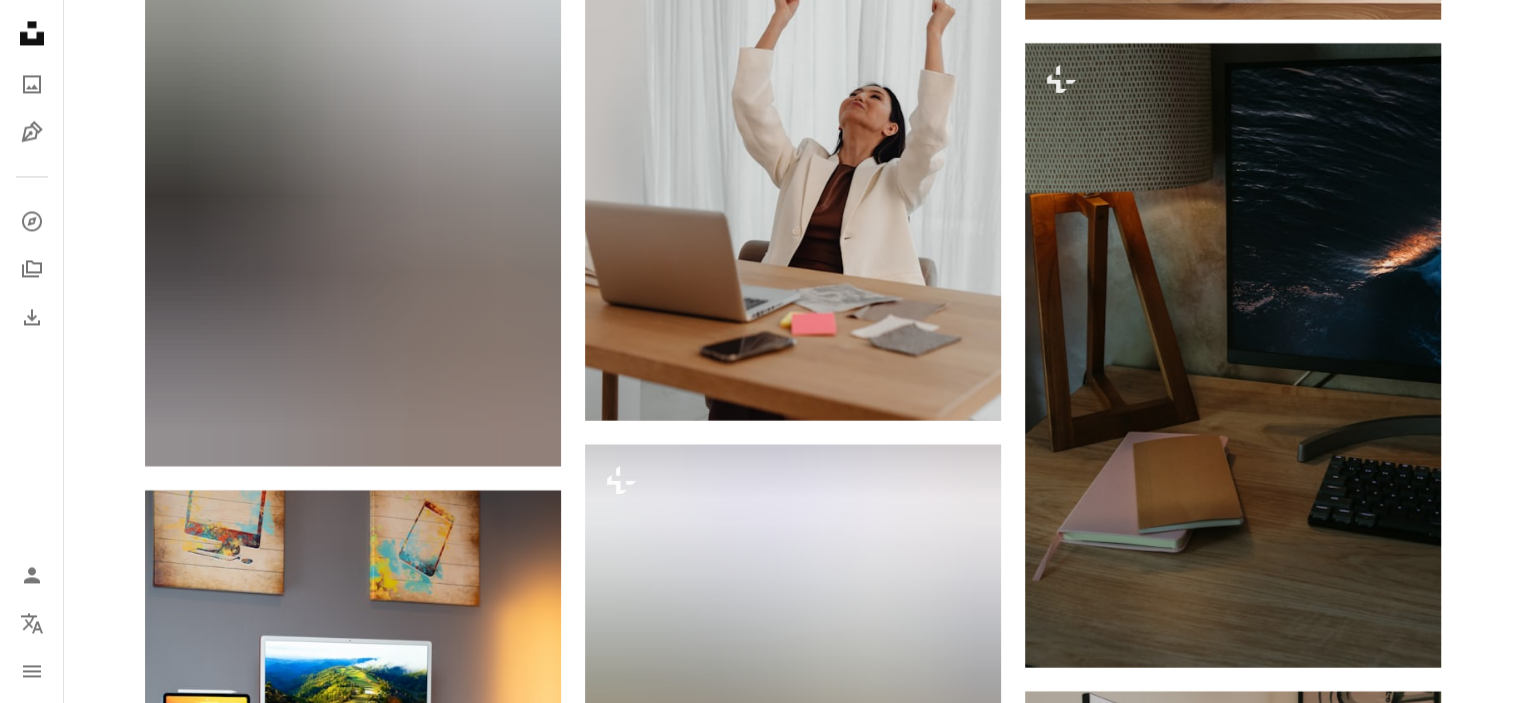 scroll, scrollTop: 41433, scrollLeft: 0, axis: vertical 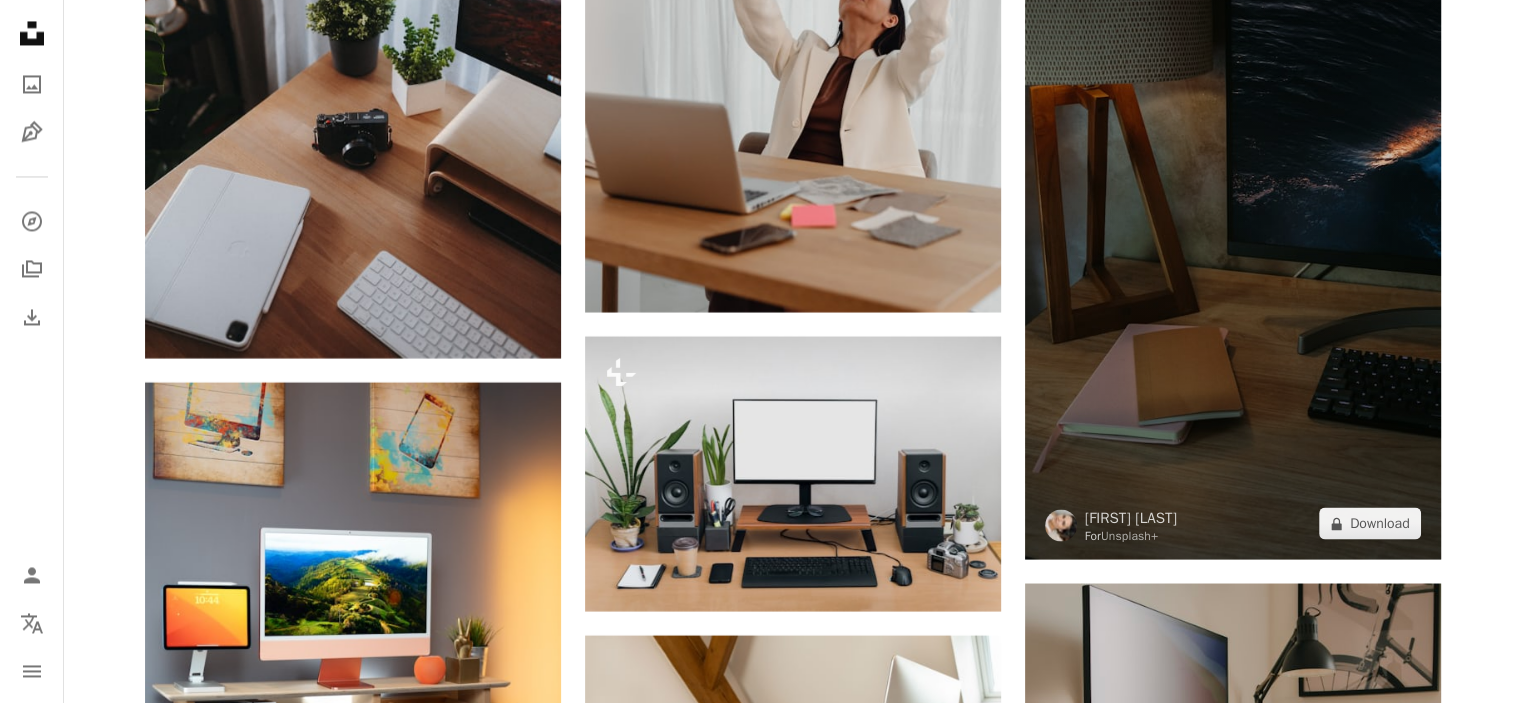 click at bounding box center [1233, 247] 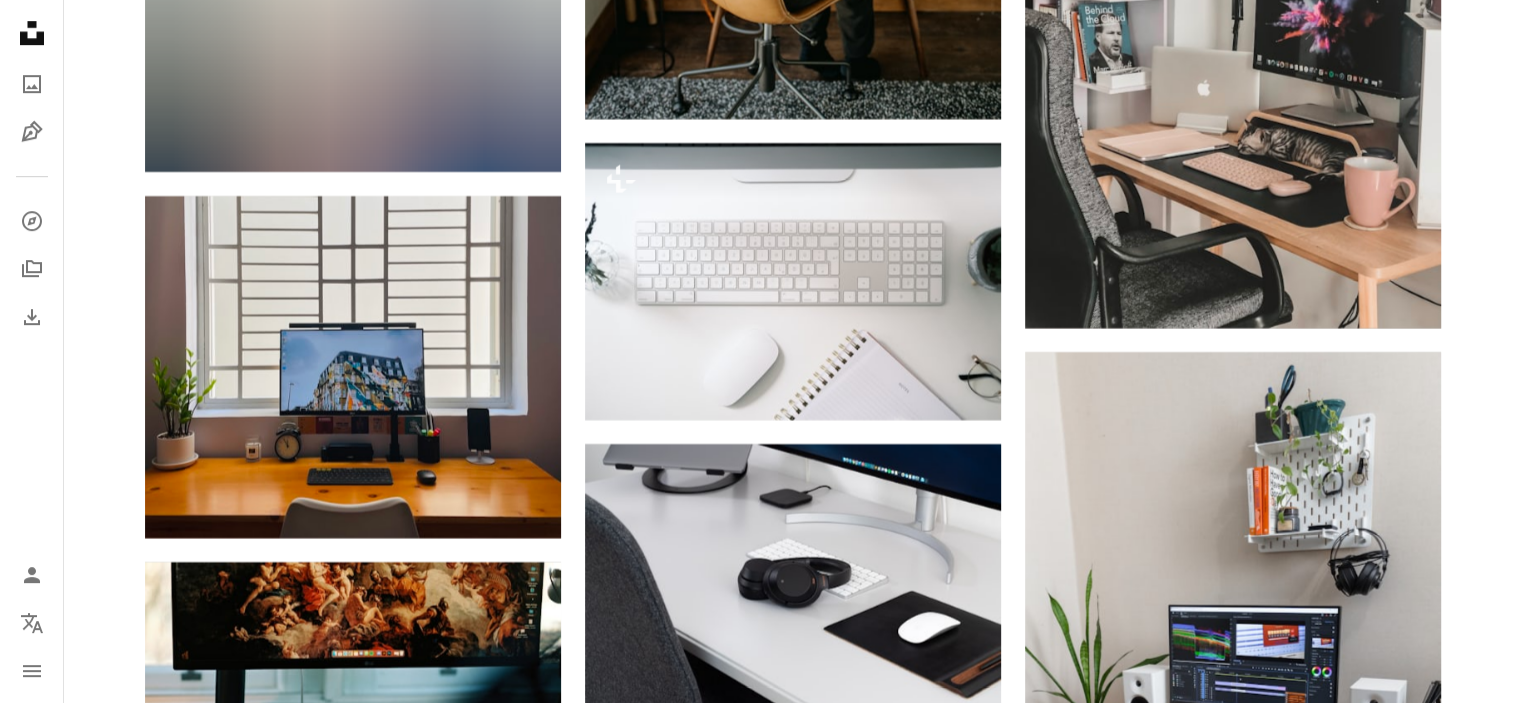 scroll, scrollTop: 47458, scrollLeft: 0, axis: vertical 